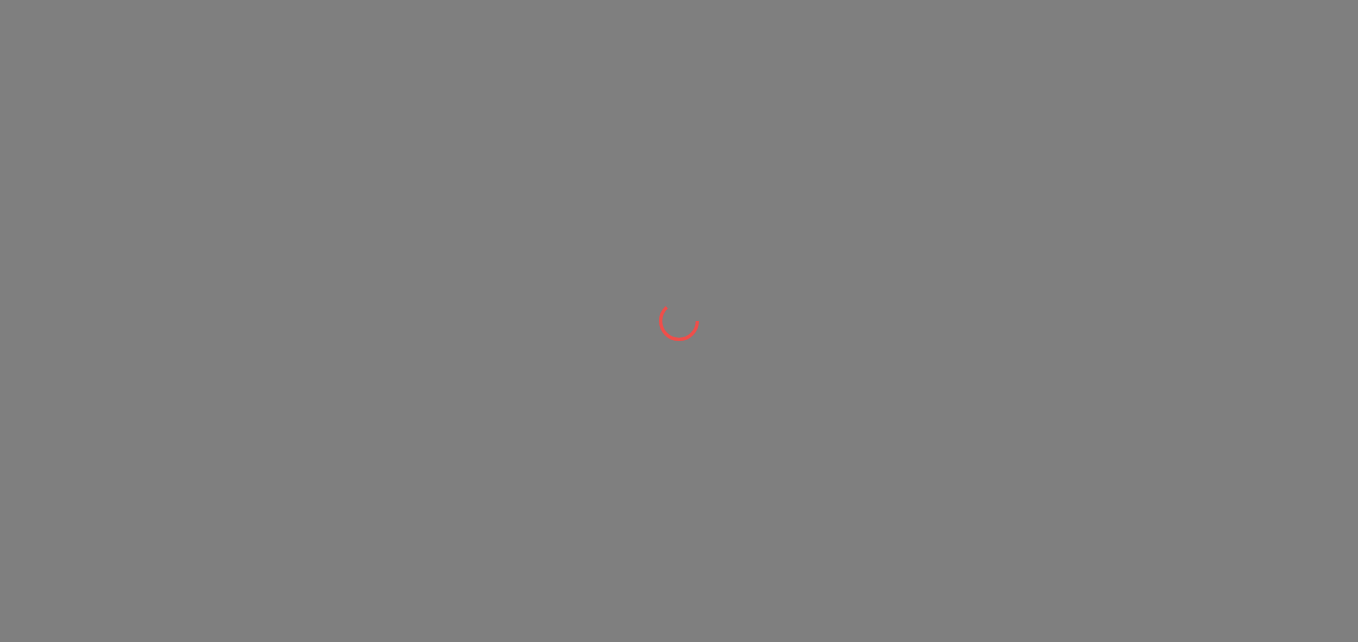 scroll, scrollTop: 0, scrollLeft: 0, axis: both 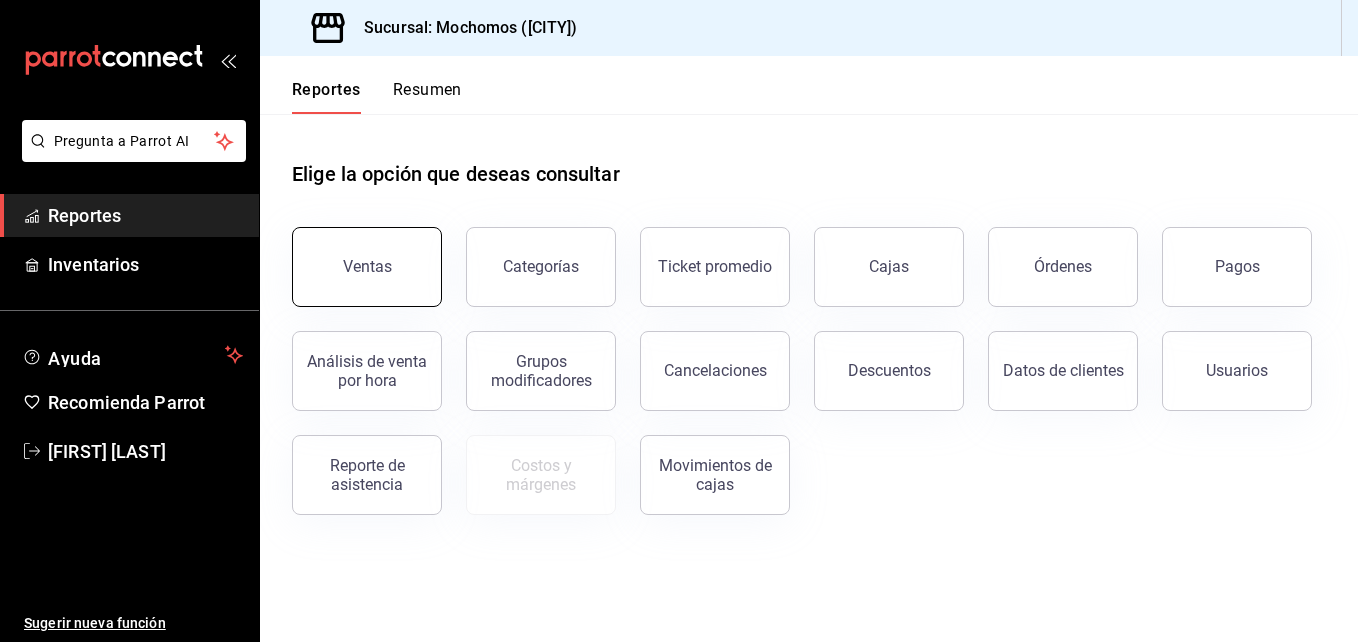 click on "Ventas" at bounding box center (367, 266) 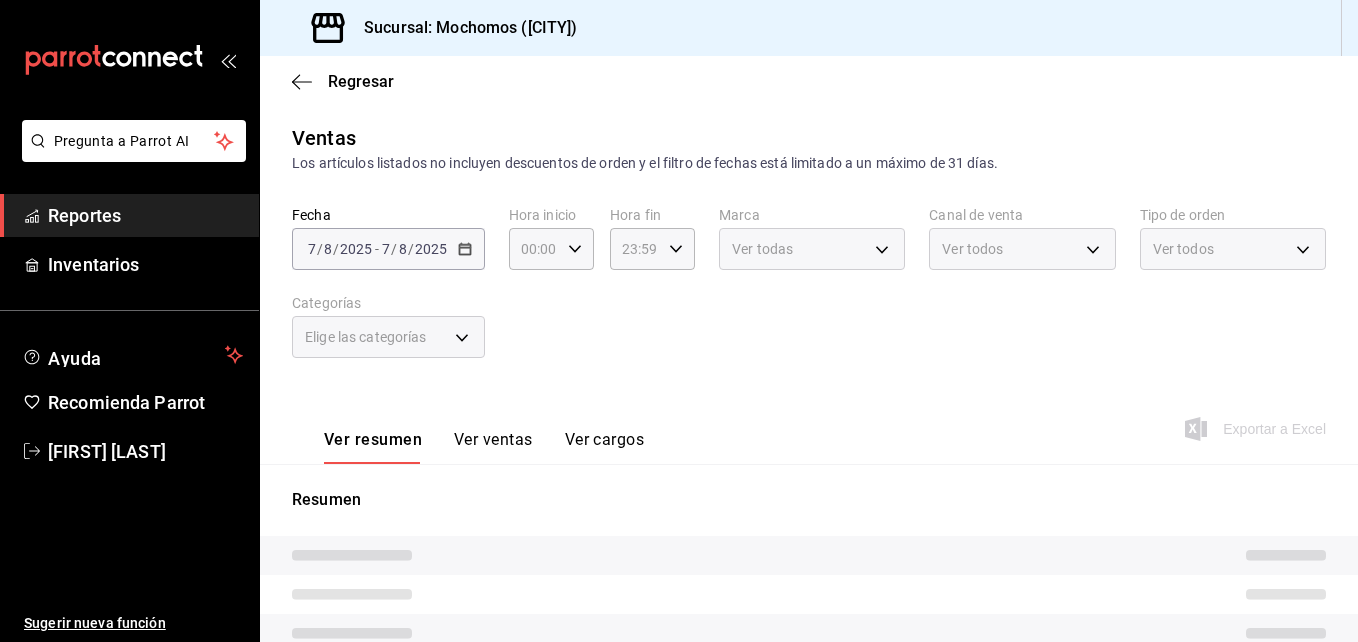 type on "[TIME]" 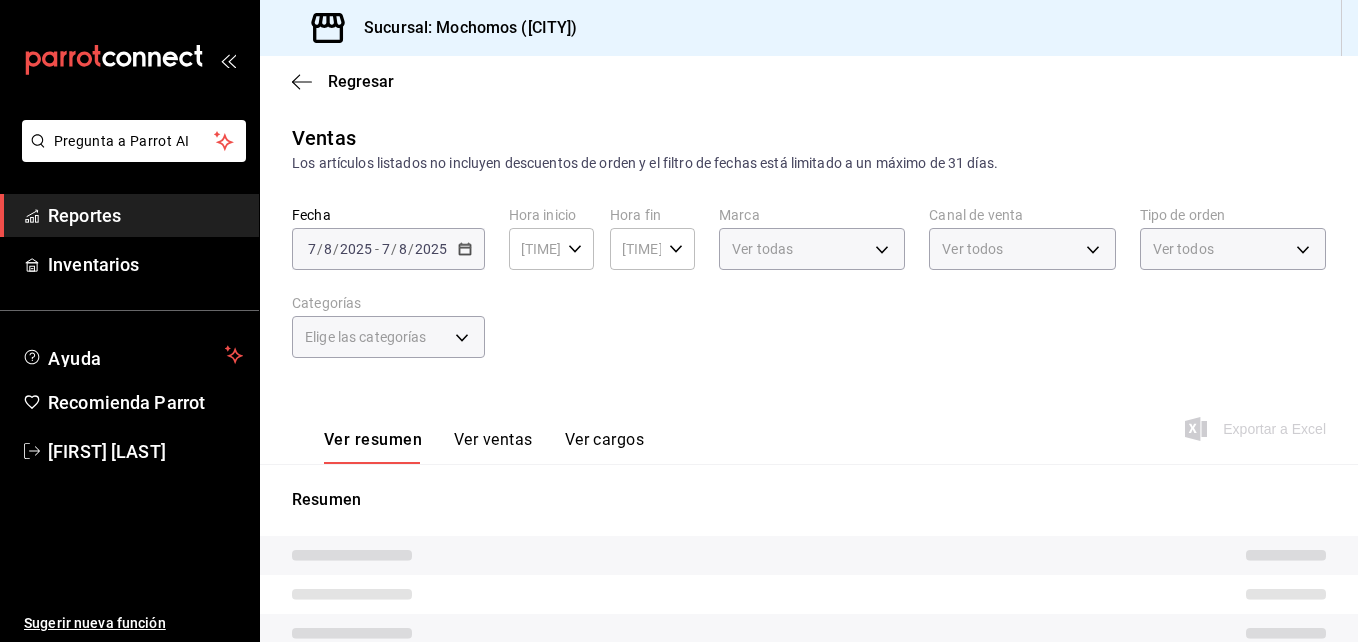 type on "PARROT,UBER_EATS,RAPPI,DIDI_FOOD,ONLINE" 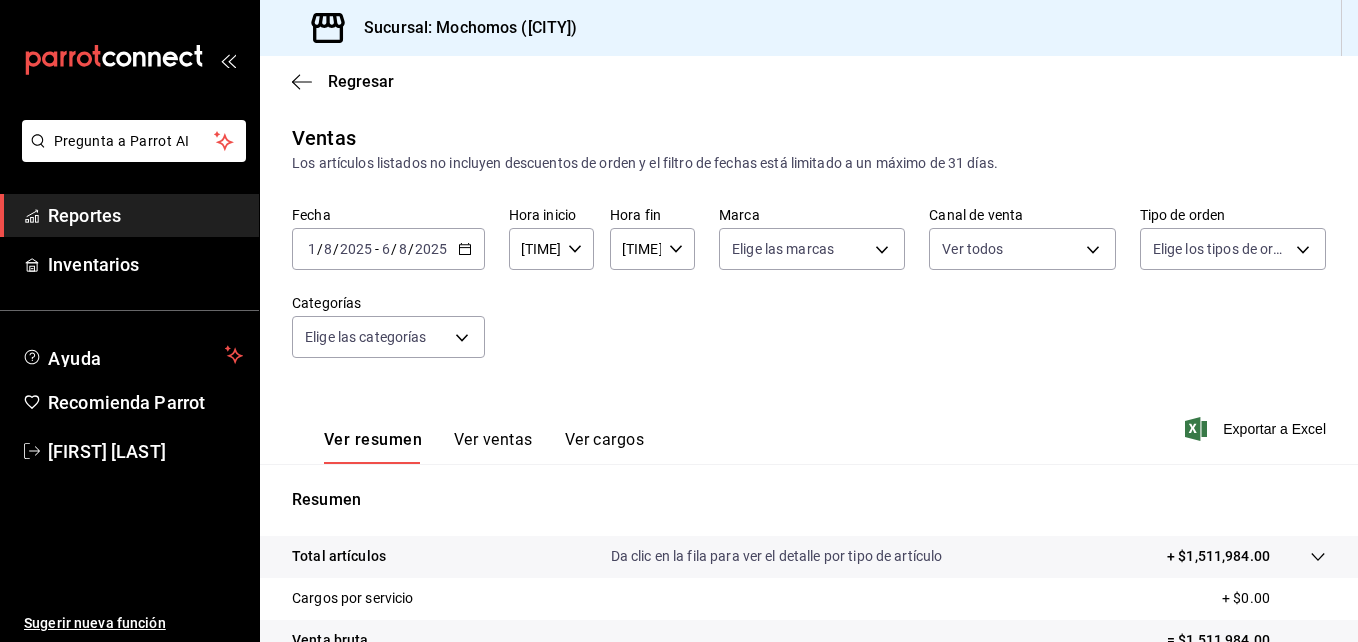 click 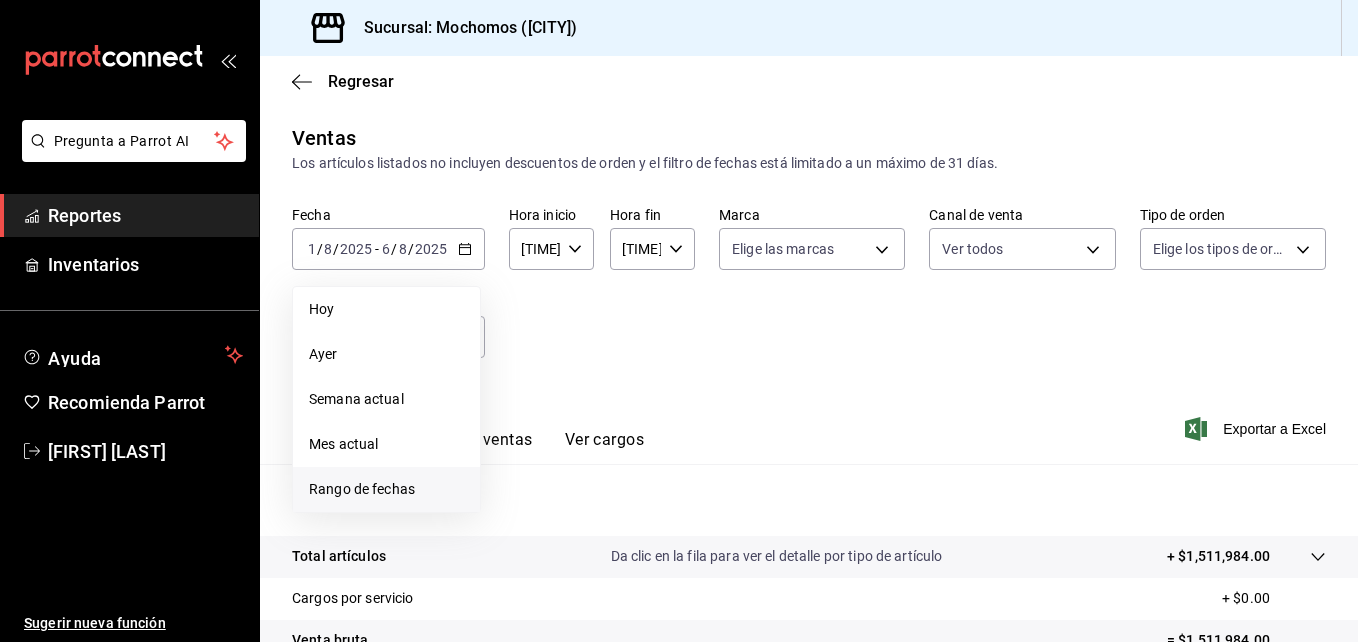 click on "Rango de fechas" at bounding box center (386, 489) 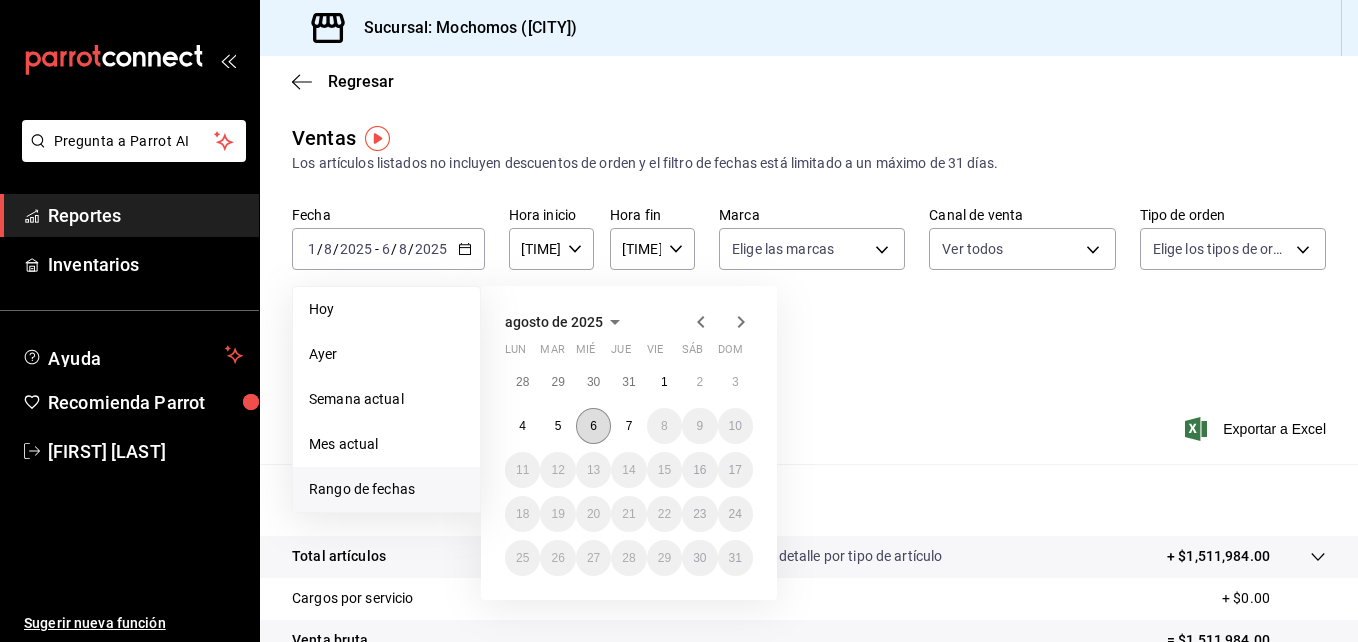 click on "6" at bounding box center (593, 426) 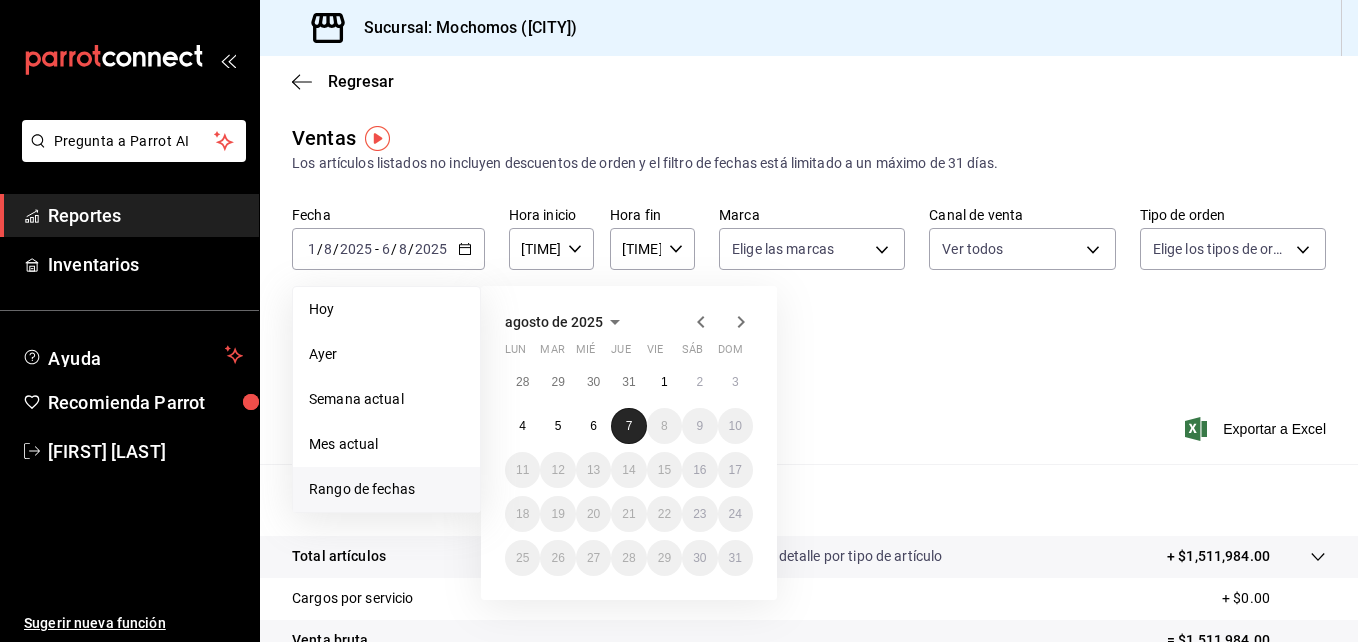 click on "7" at bounding box center [628, 426] 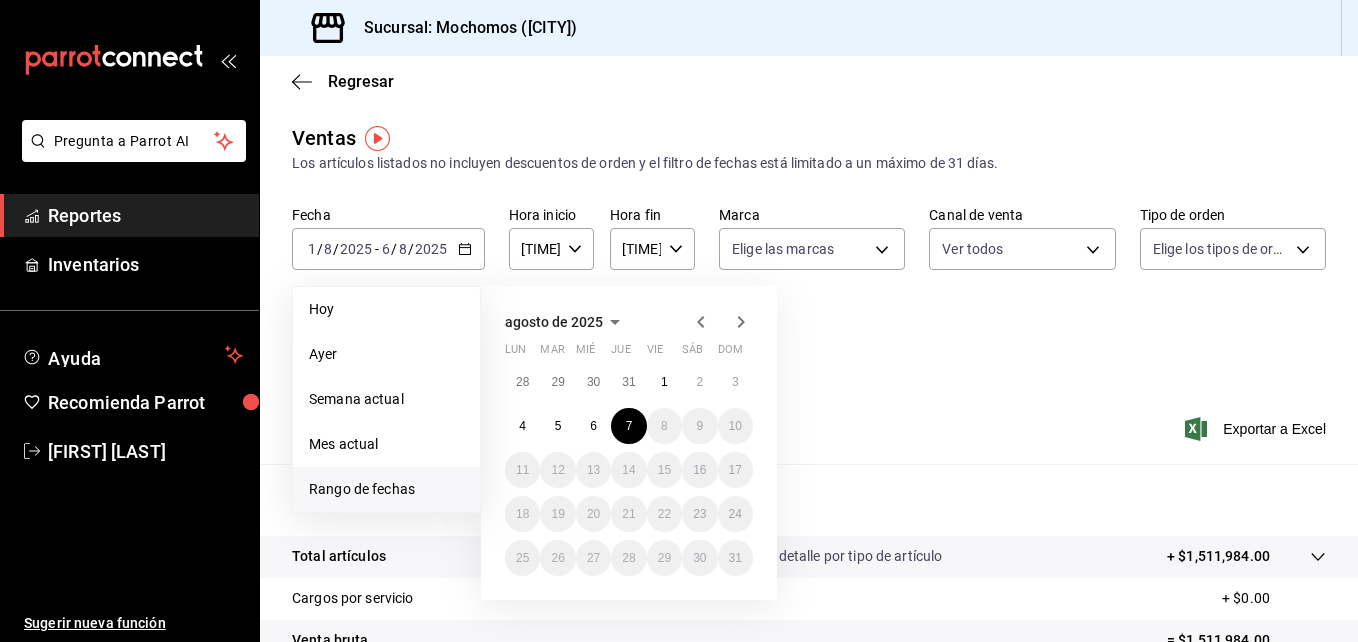 click on "28 29 30 31 1 2 3 4 5 6 7 8 9 10 11 12 13 14 15 16 17 18 19 20 21 22 23 24 25 26 27 28 29 30 31" at bounding box center [629, 470] 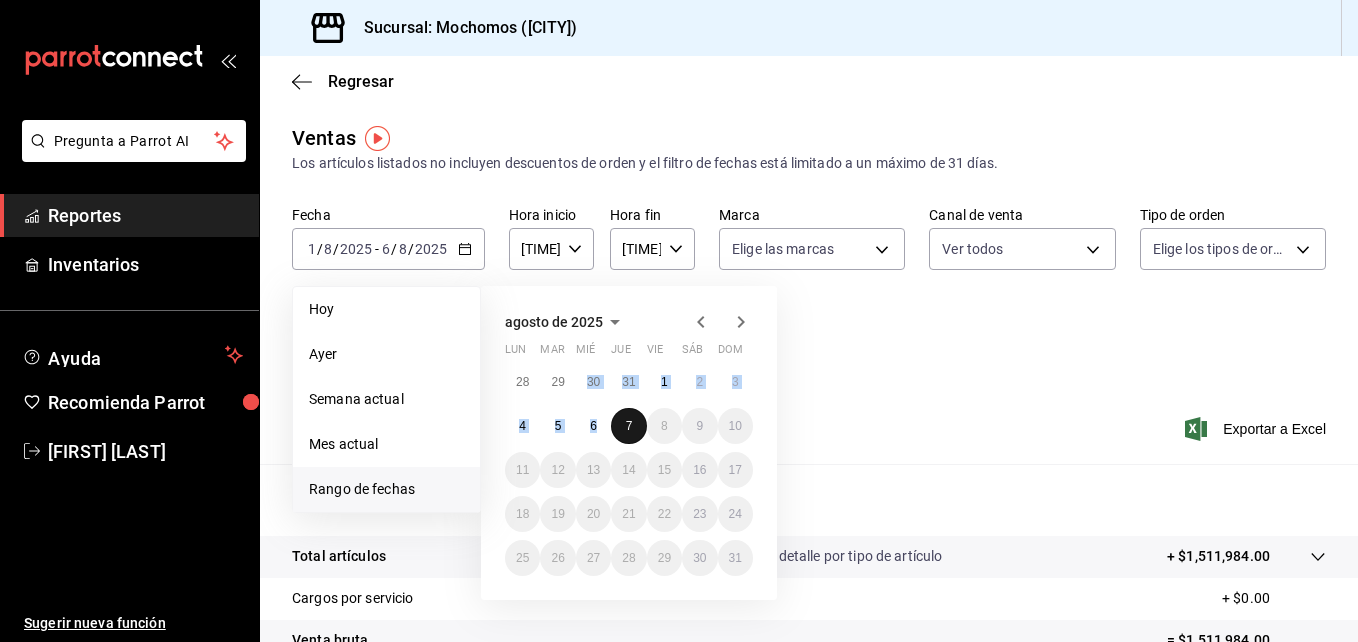 drag, startPoint x: 574, startPoint y: 398, endPoint x: 620, endPoint y: 428, distance: 54.91812 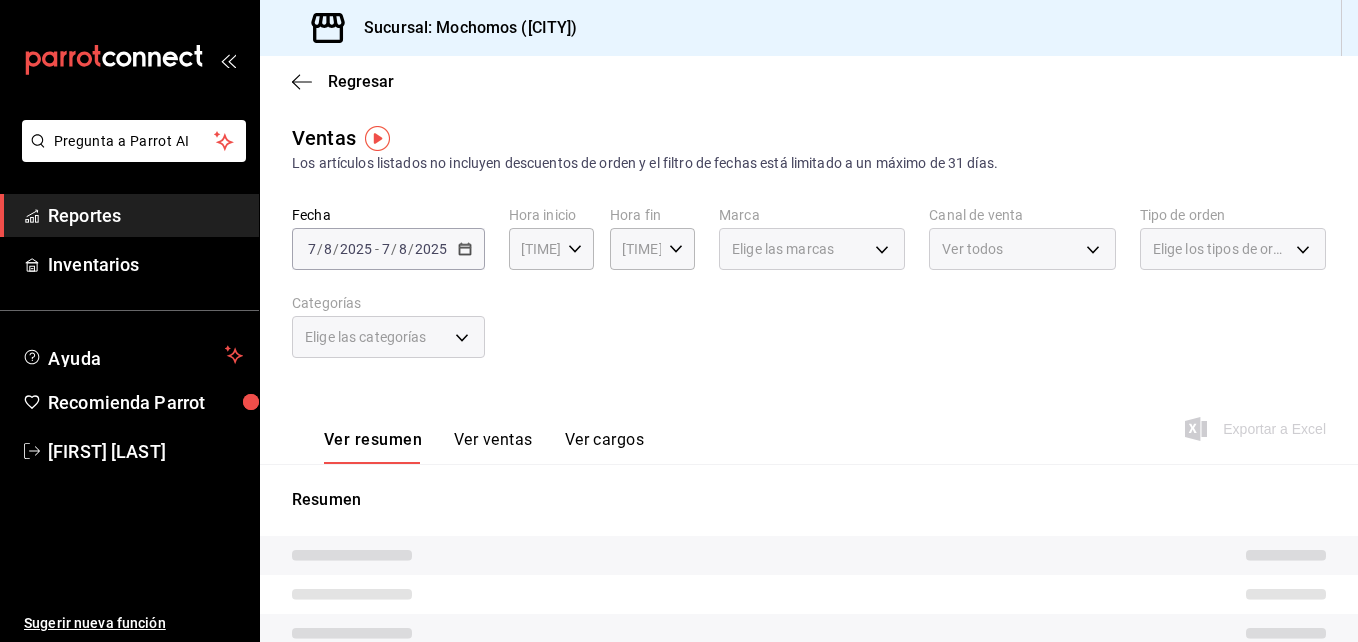 click on "Ver resumen Ver ventas Ver cargos" at bounding box center [468, 435] 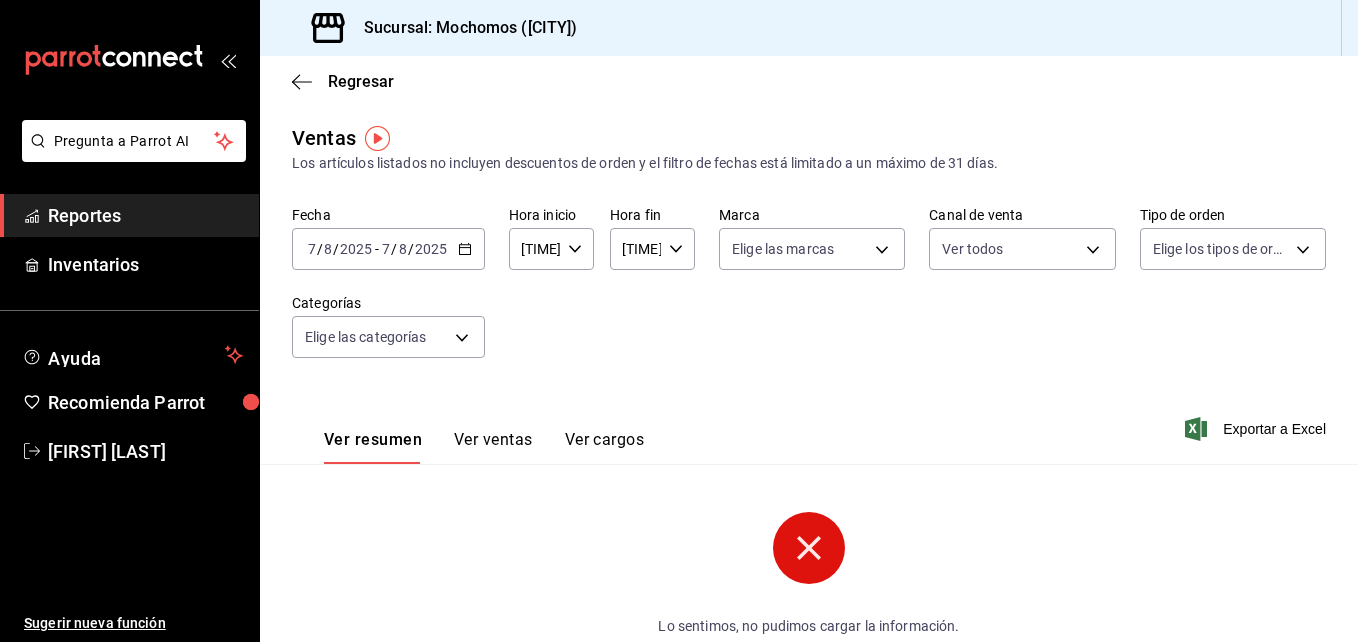 click 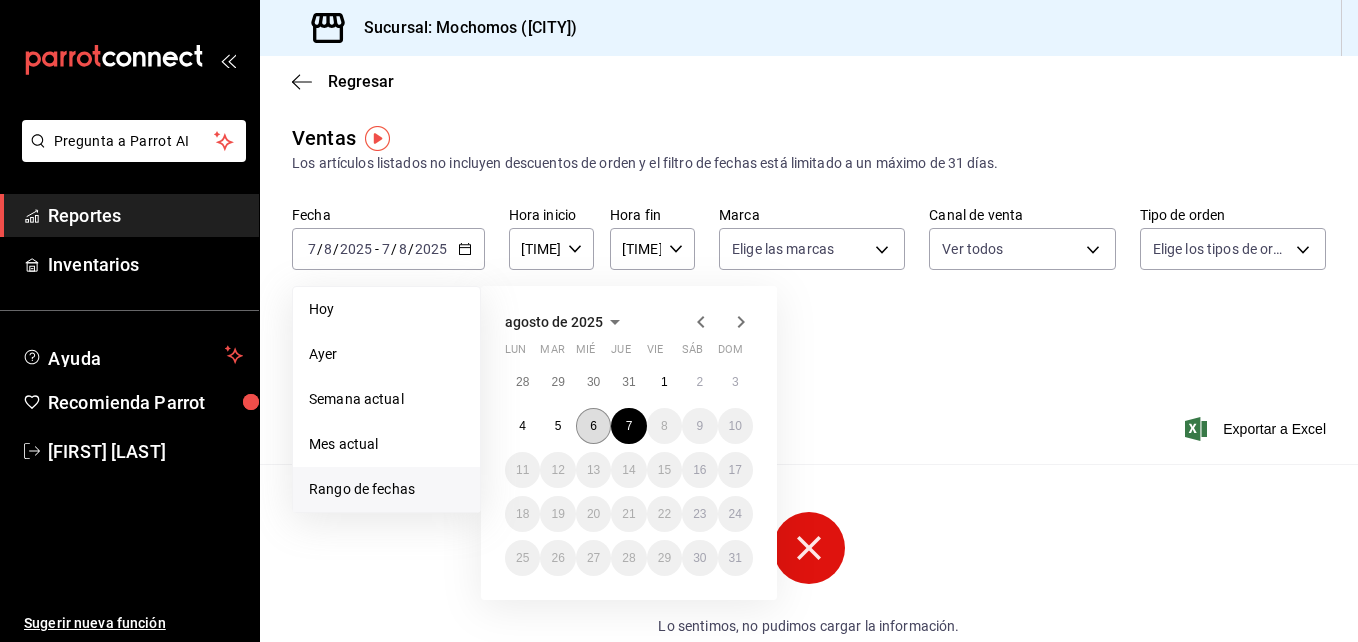 click on "6" at bounding box center (593, 426) 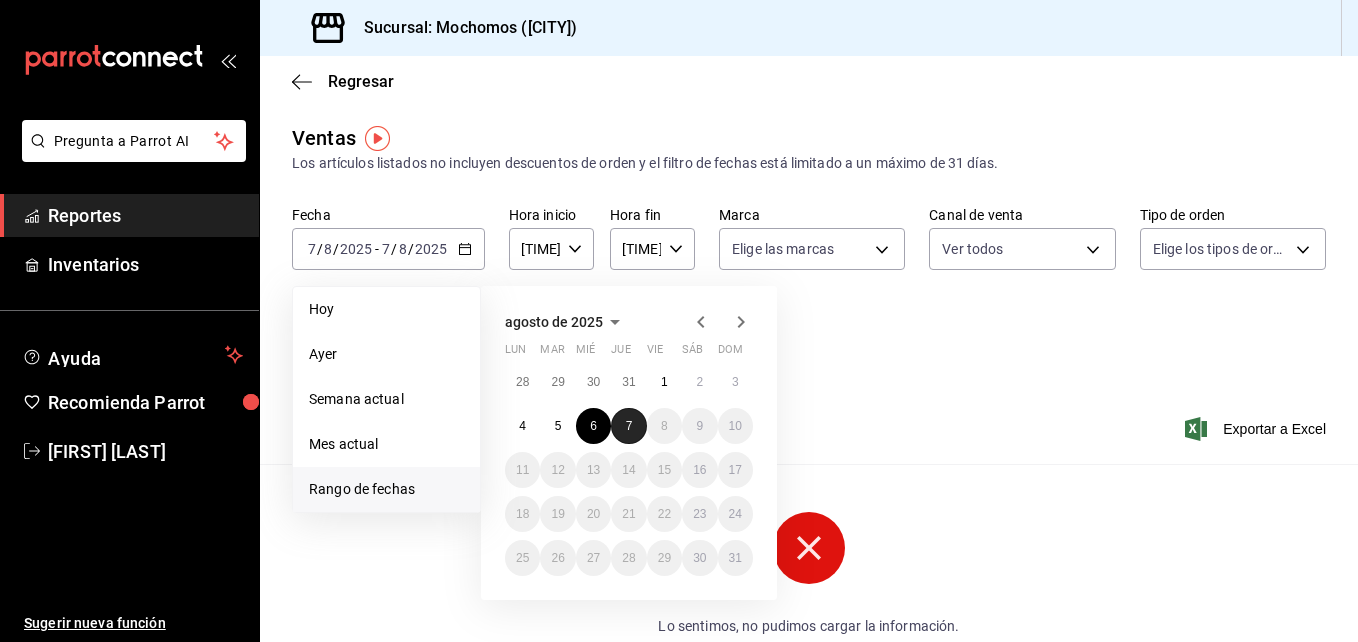 click on "7" at bounding box center [629, 426] 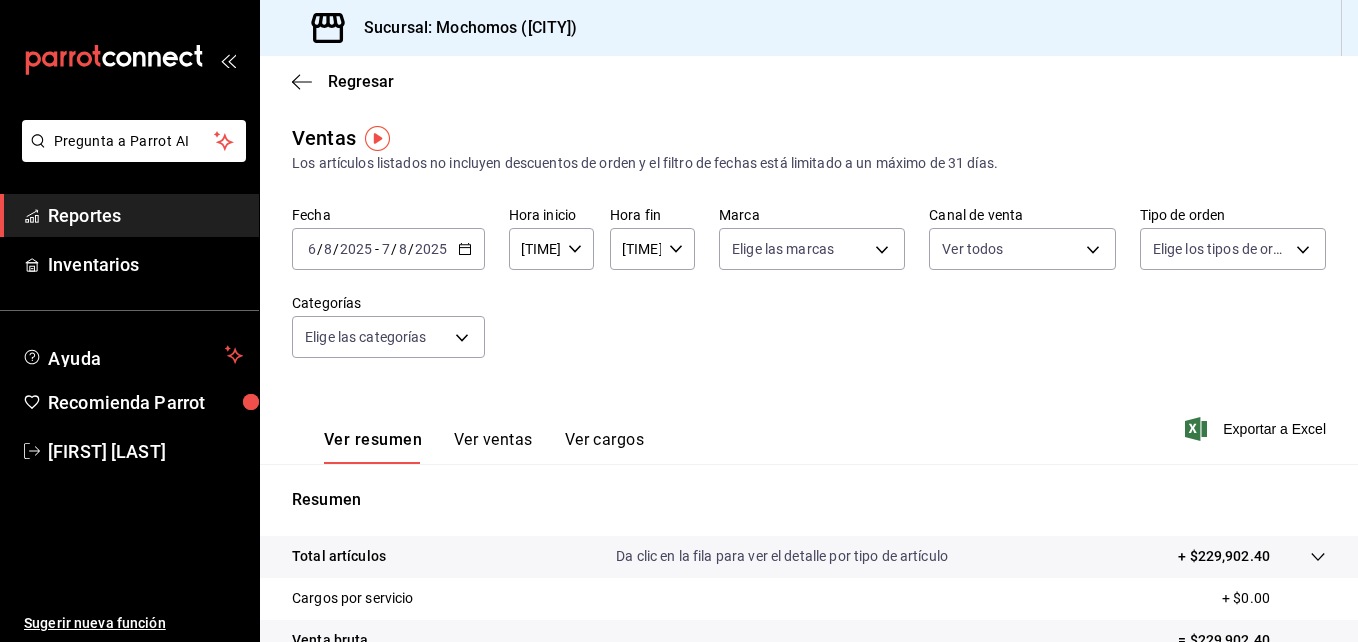 click 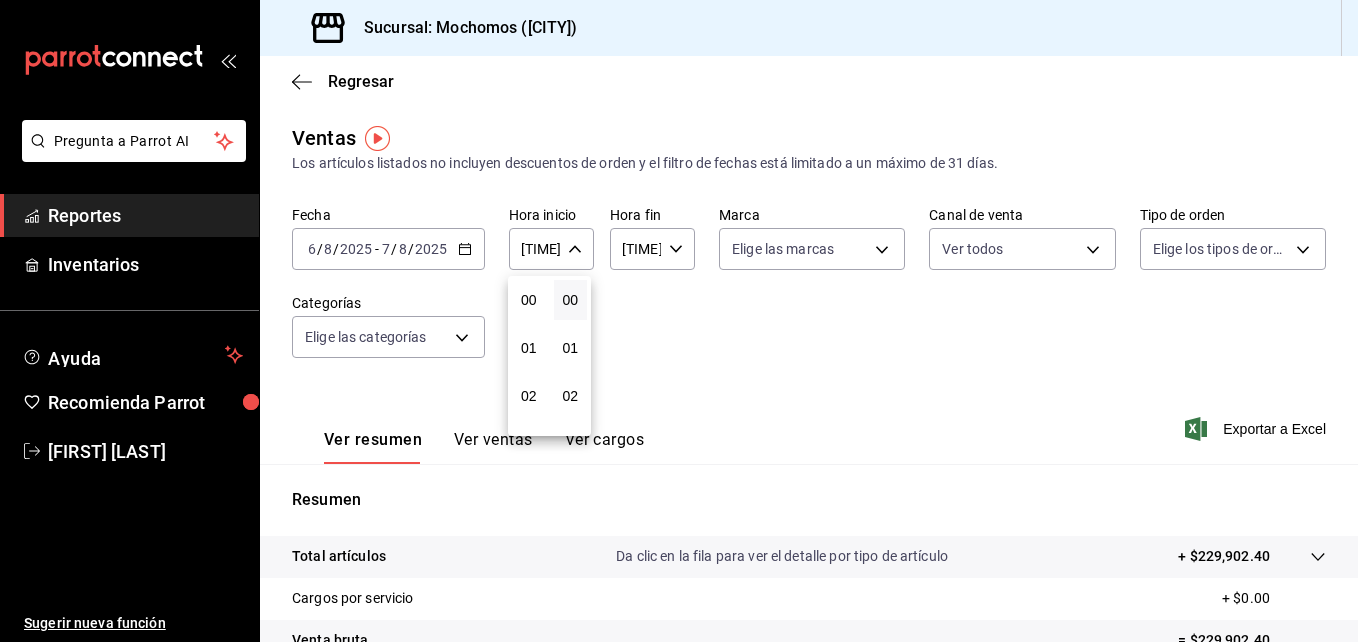scroll, scrollTop: 240, scrollLeft: 0, axis: vertical 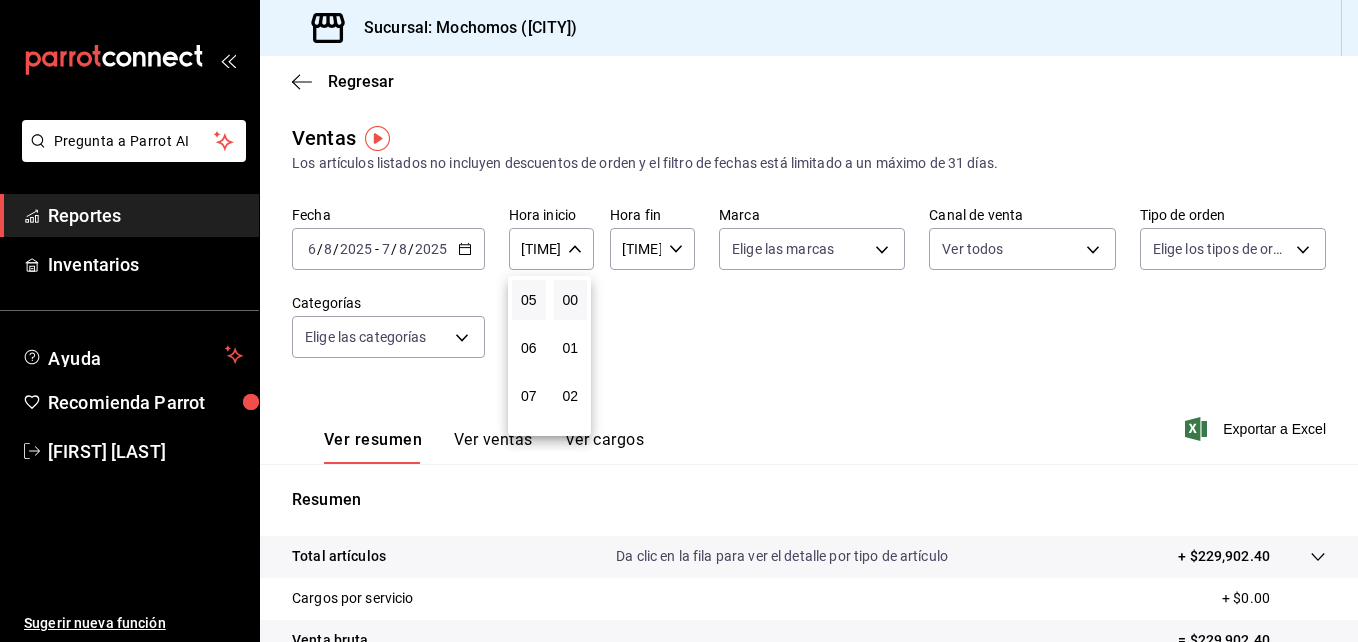 click at bounding box center [679, 321] 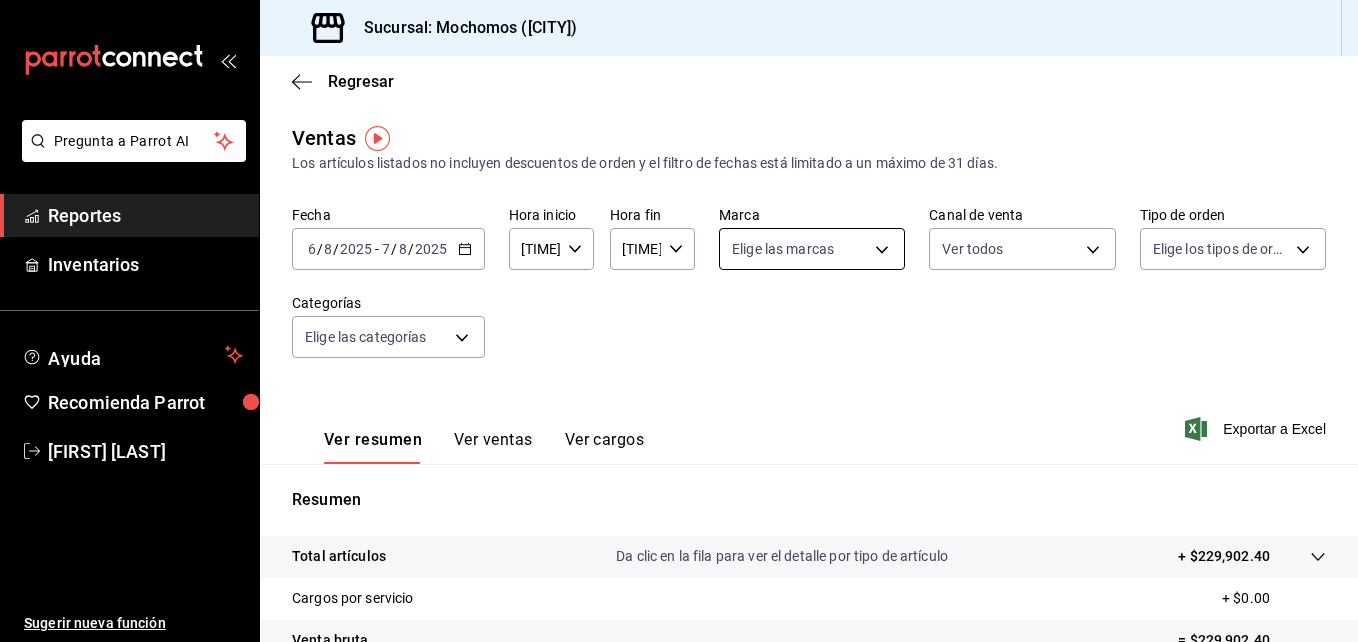 click on "Pregunta a Parrot AI Reportes   Inventarios   Ayuda Recomienda Parrot   [FIRST] [LAST]   Sugerir nueva función   Sucursal: Mochomos ([CITY]) Regresar Ventas Los artículos listados no incluyen descuentos de orden y el filtro de fechas está limitado a un máximo de 31 días. Fecha 2025-08-06 6 / 8 / 2025 - 2025-08-07 7 / 8 / 2025 Hora inicio [TIME] Hora inicio Hora fin [TIME] Hora fin Marca Elige las marcas Canal de venta Ver todos PARROT,UBER_EATS,RAPPI,DIDI_FOOD,ONLINE Tipo de orden Elige los tipos de orden Categorías Elige las categorías Ver resumen Ver ventas Ver cargos Exportar a Excel Resumen Total artículos Da clic en la fila para ver el detalle por tipo de artículo + $229,902.40 Cargos por servicio + $0.00 Venta bruta = $229,902.40 Descuentos totales - $0.00 Certificados de regalo - $0.00 Venta total = $229,902.40 Impuestos - $31,710.68 Venta neta = $198,191.72 Pregunta a Parrot AI Reportes   Inventarios   Ayuda Recomienda Parrot   [FIRST] [LAST]   Sugerir nueva función   Ver video tutorial" at bounding box center (679, 321) 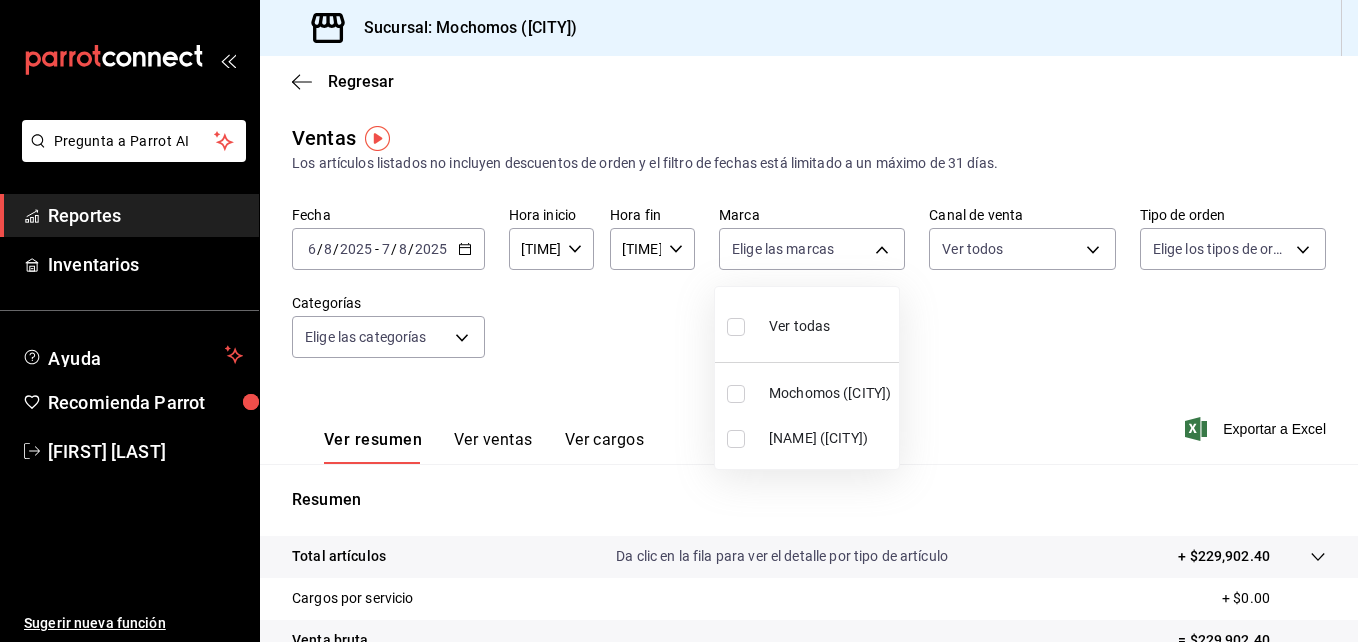 click at bounding box center (736, 394) 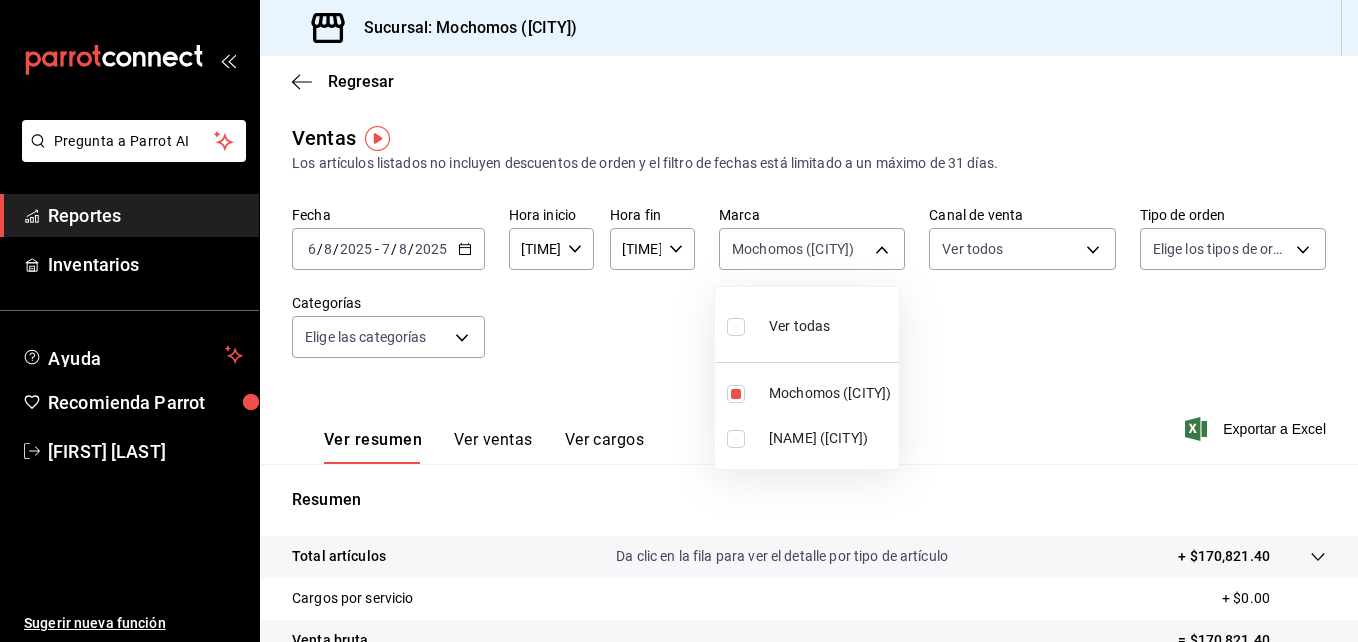 click at bounding box center (679, 321) 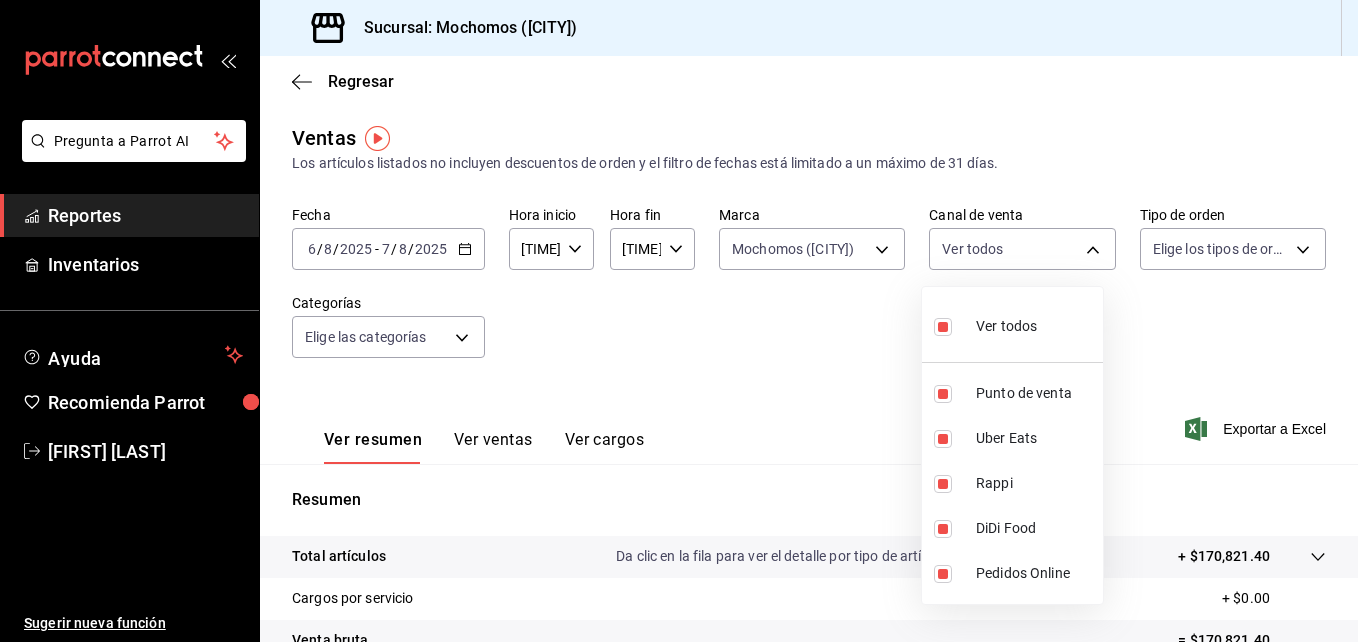 click on "Pregunta a Parrot AI Reportes   Inventarios   Ayuda Recomienda Parrot   [FIRST] [LAST]     Ir a video" at bounding box center (679, 321) 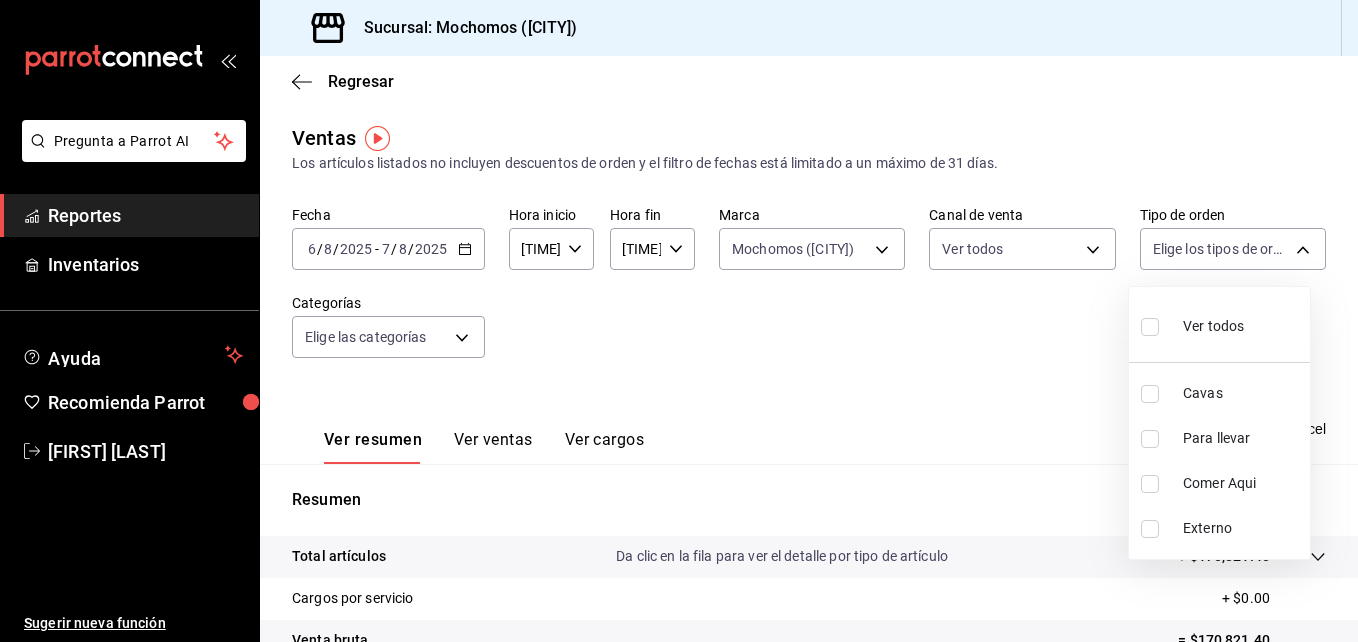 click on "Pregunta a Parrot AI Reportes   Inventarios   Ayuda Recomienda Parrot   [FIRST] [LAST]     Ir a video" at bounding box center (679, 321) 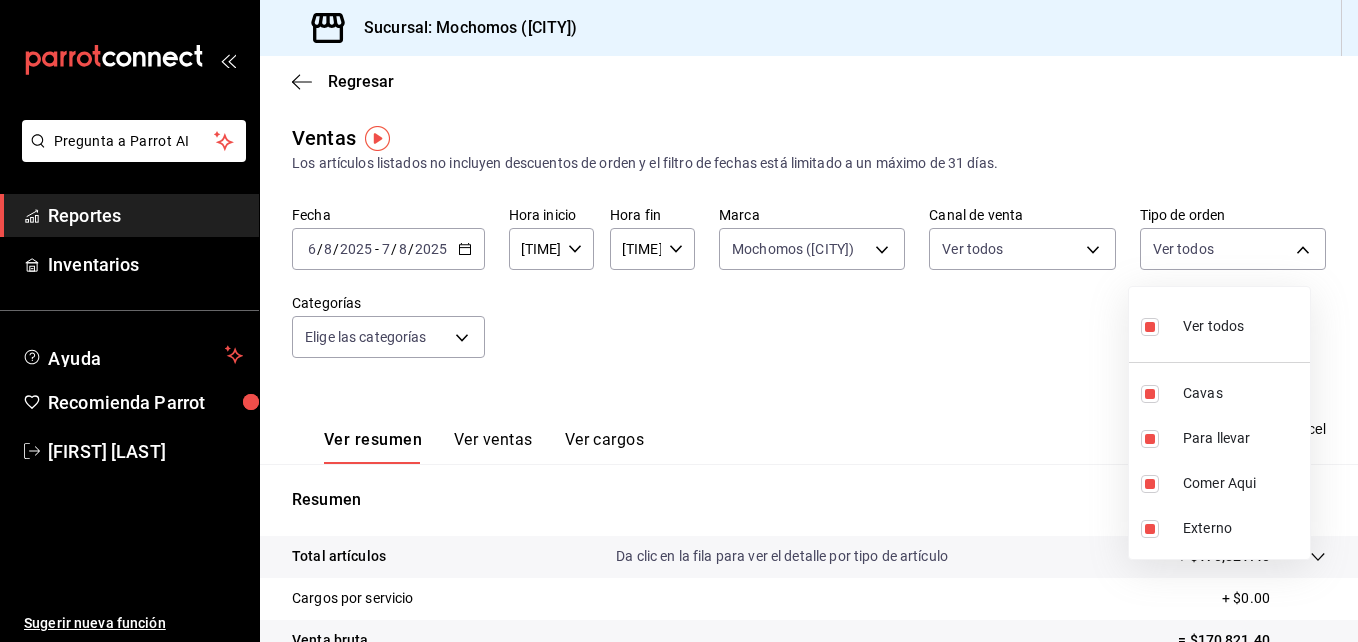 click at bounding box center (679, 321) 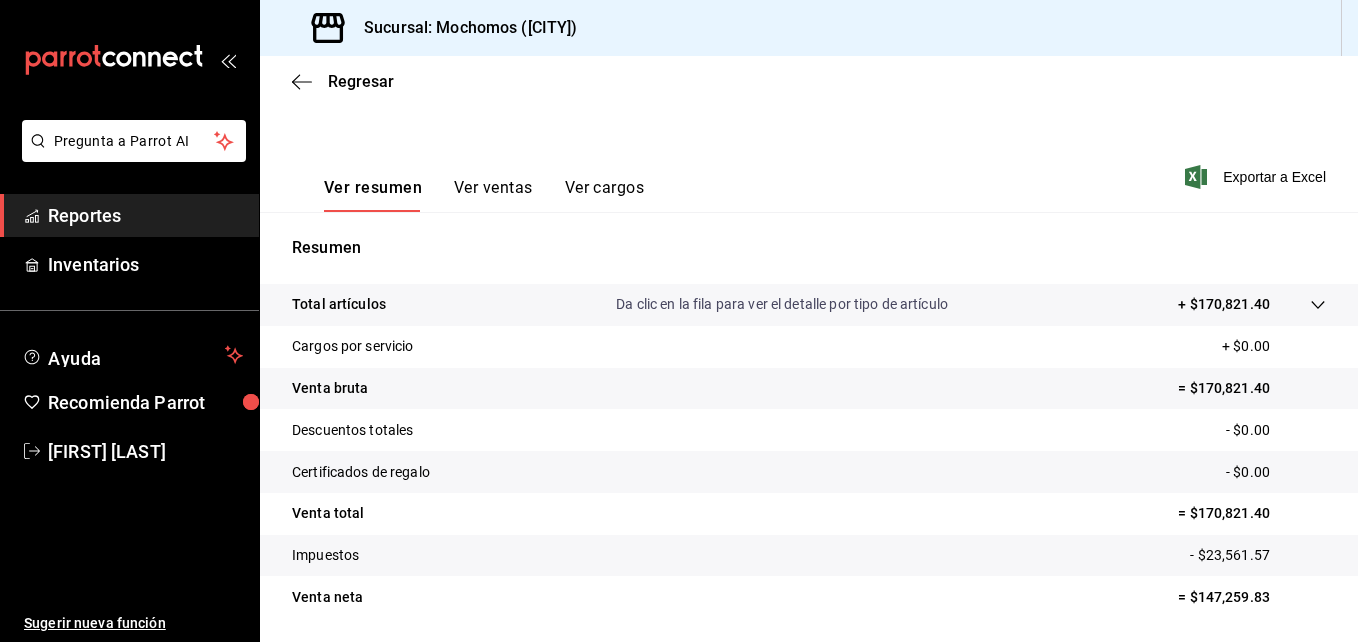 scroll, scrollTop: 316, scrollLeft: 0, axis: vertical 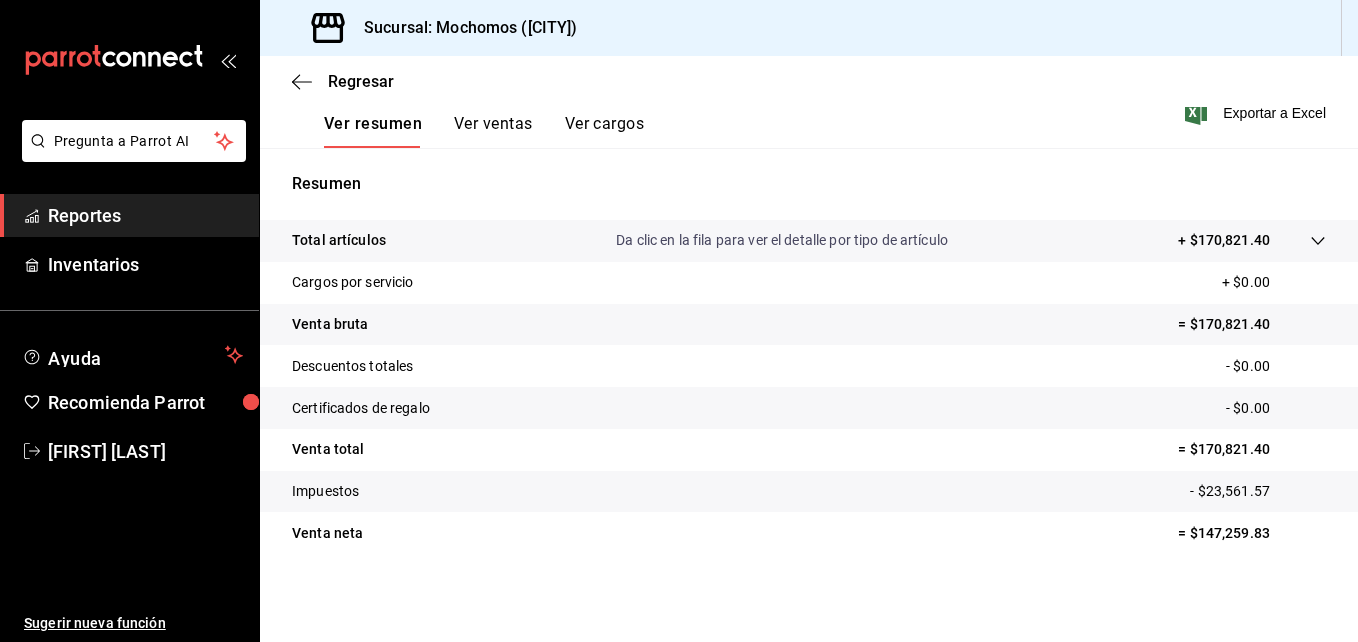 click on "Regresar" at bounding box center (809, 81) 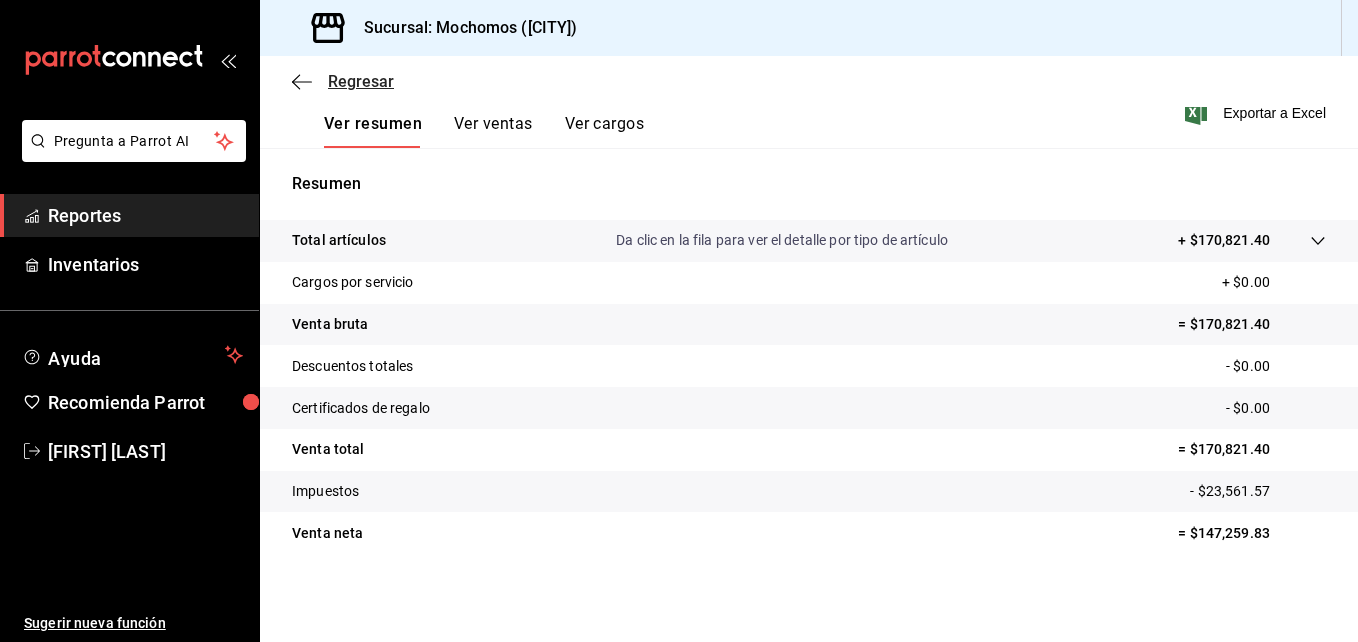 click on "Regresar" at bounding box center [361, 81] 